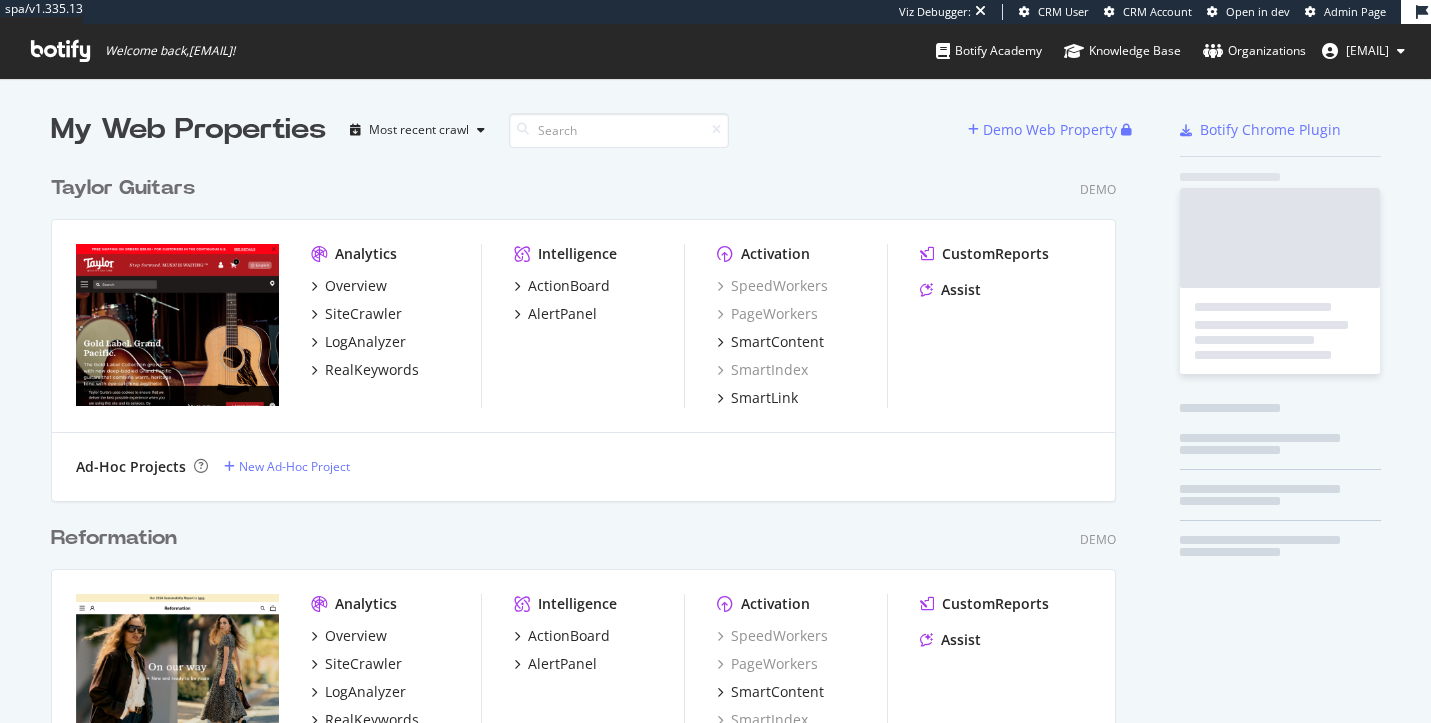scroll, scrollTop: 0, scrollLeft: 0, axis: both 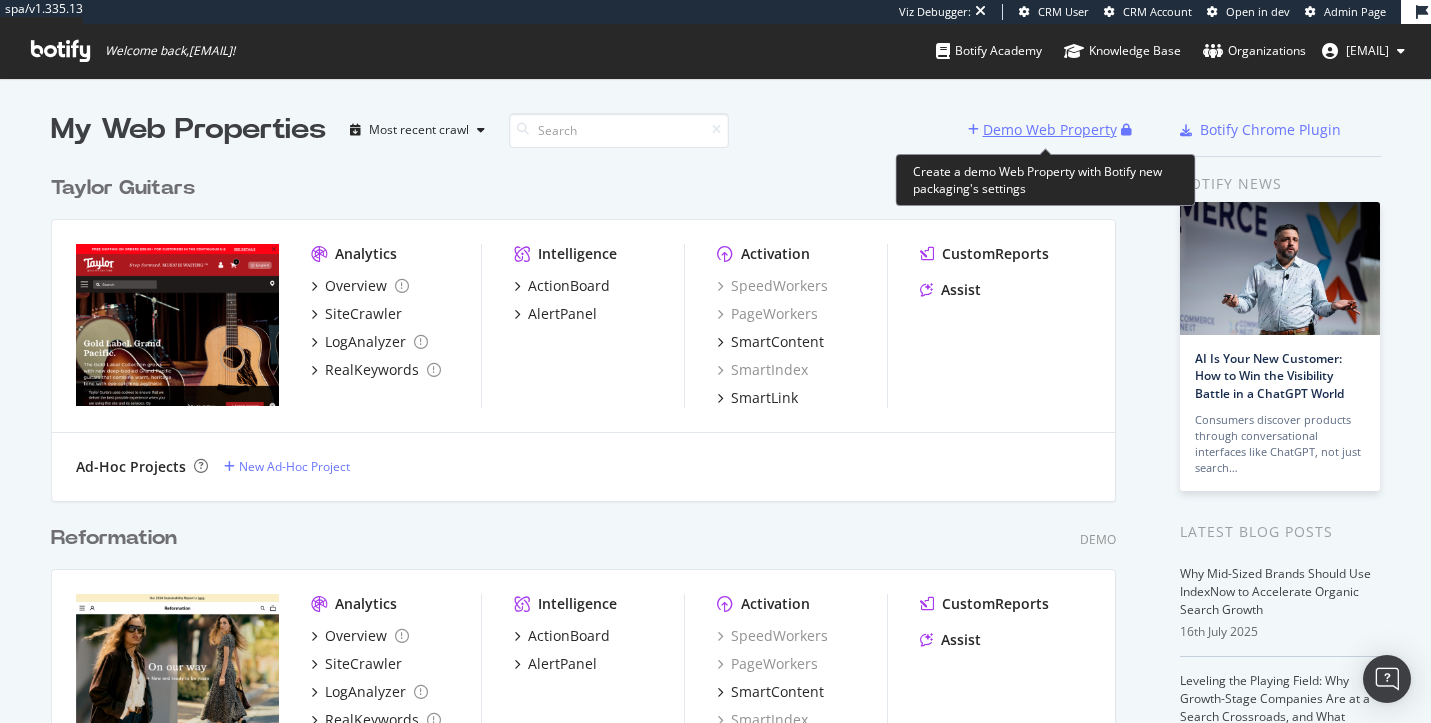 click on "Demo Web Property" at bounding box center [1050, 130] 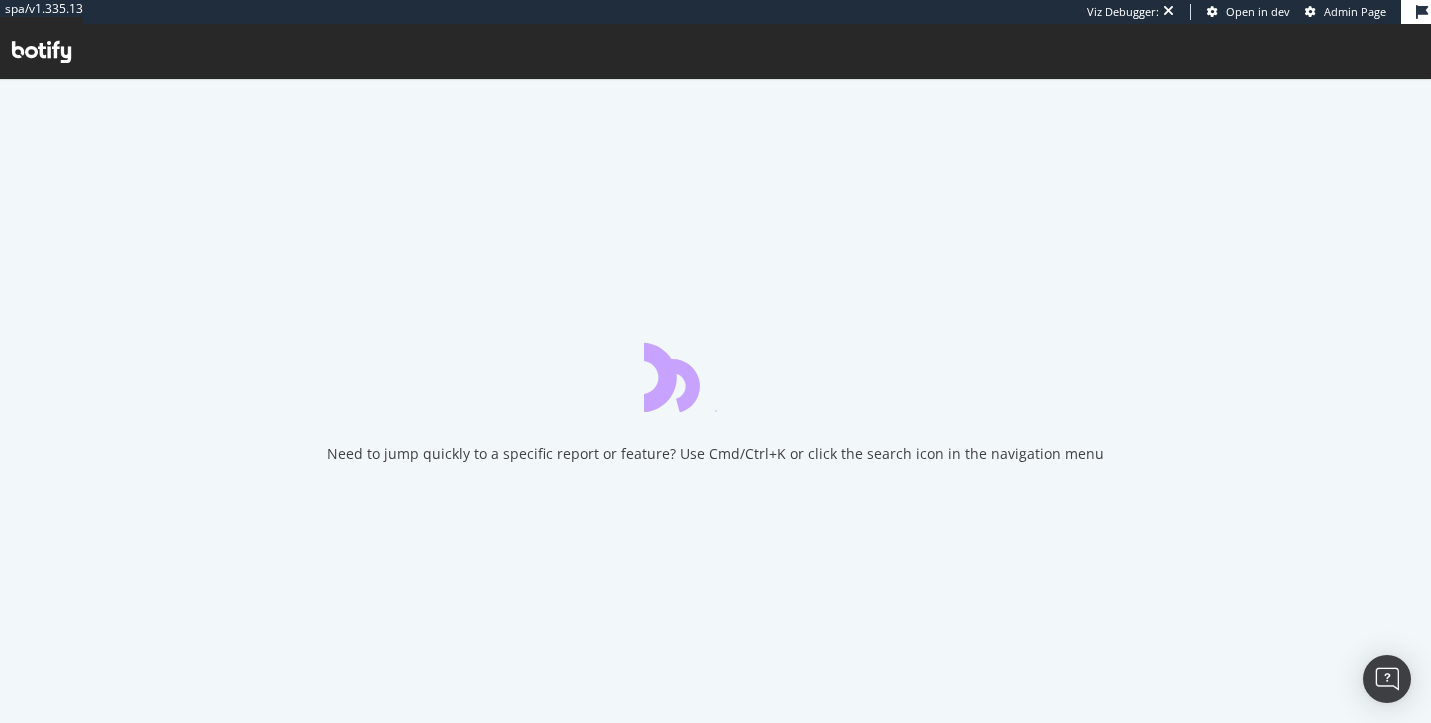 scroll, scrollTop: 0, scrollLeft: 0, axis: both 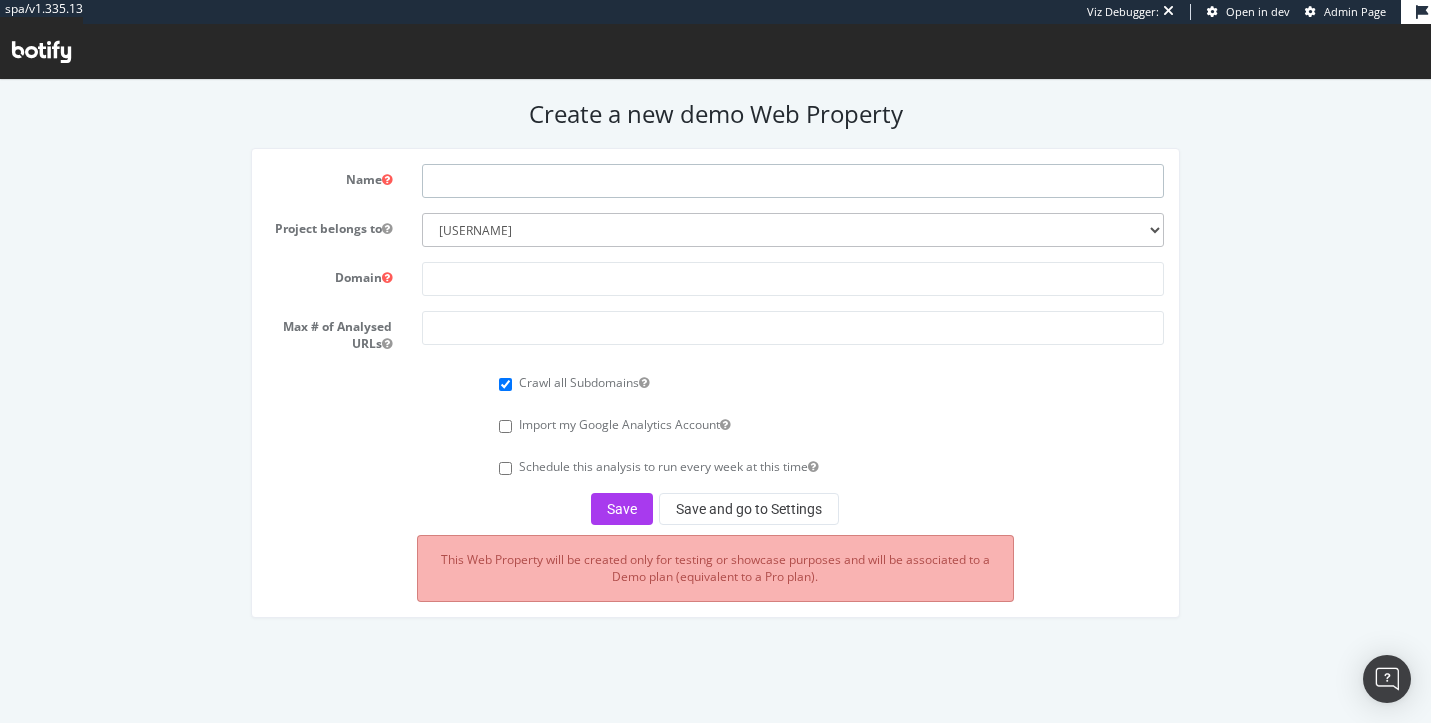 click at bounding box center (793, 181) 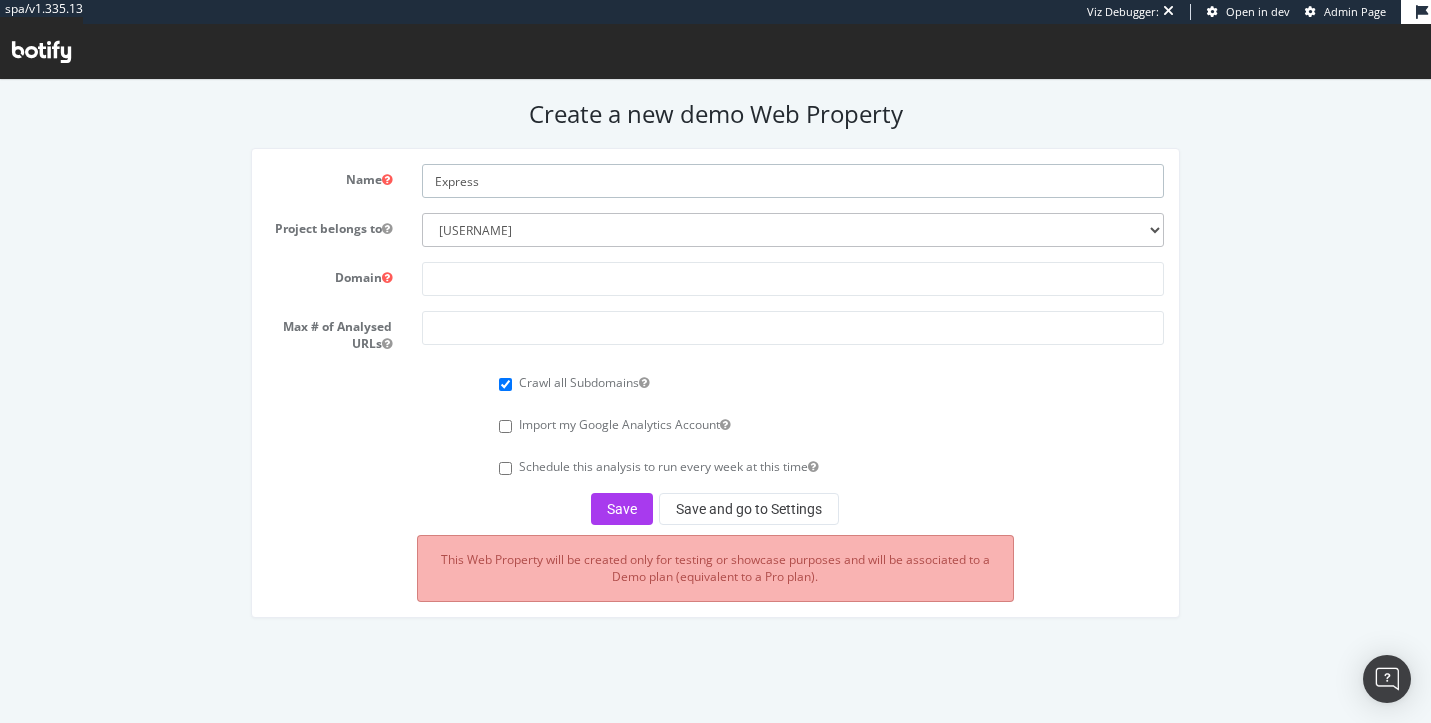 type on "Express" 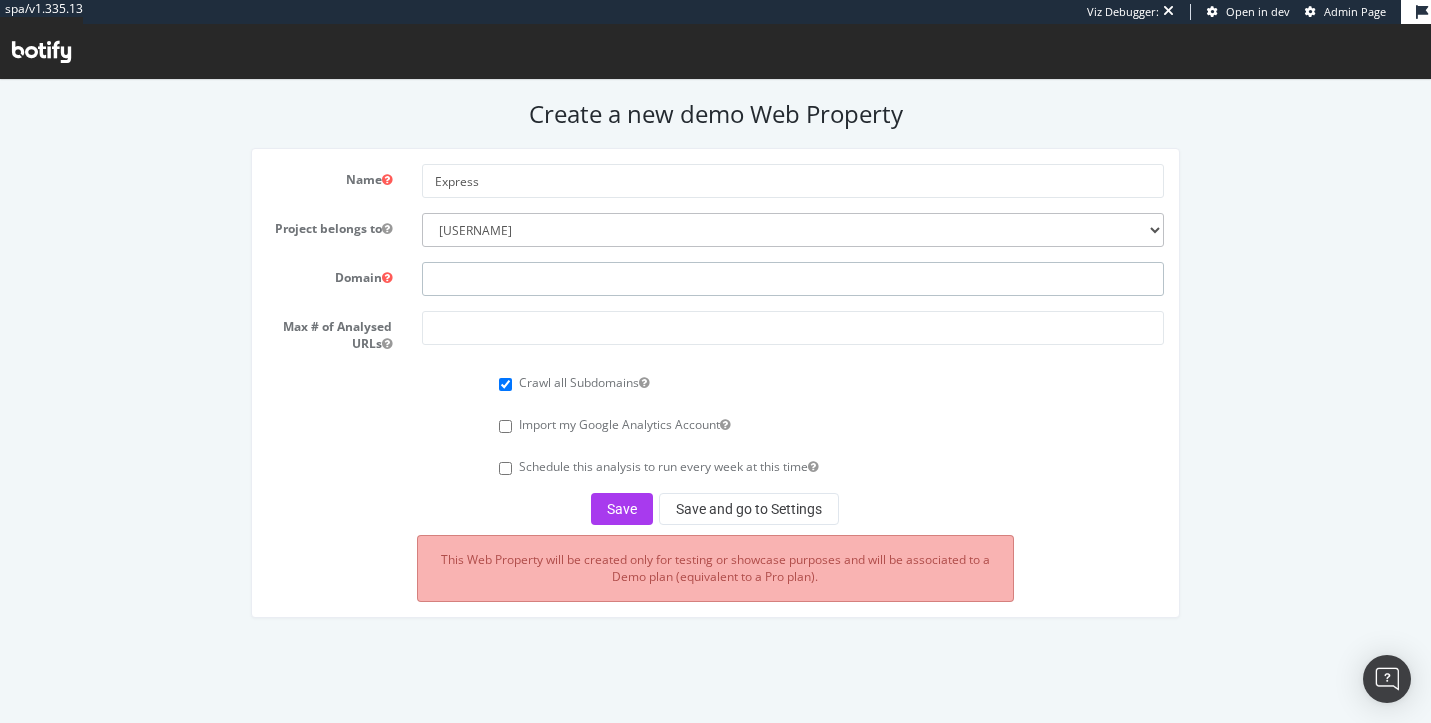 click at bounding box center [793, 279] 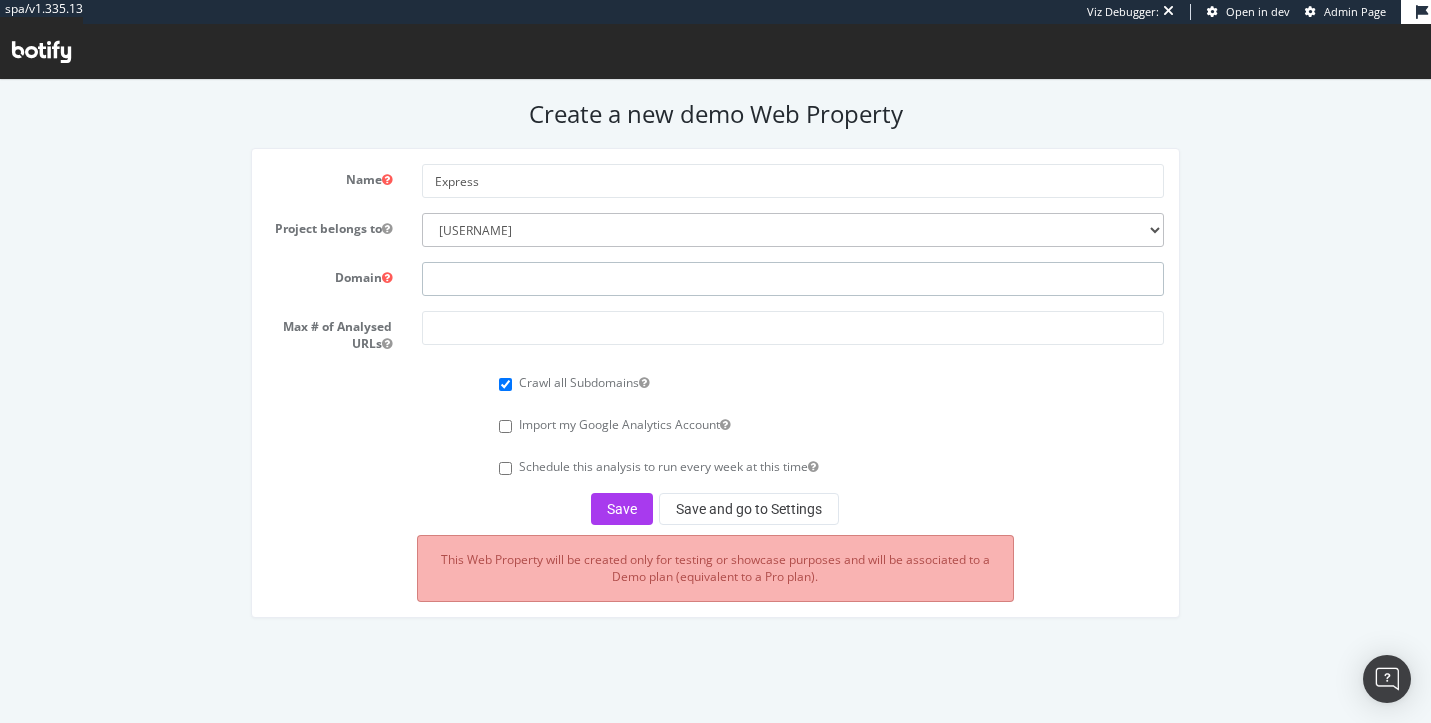 paste on "https://www.express.com" 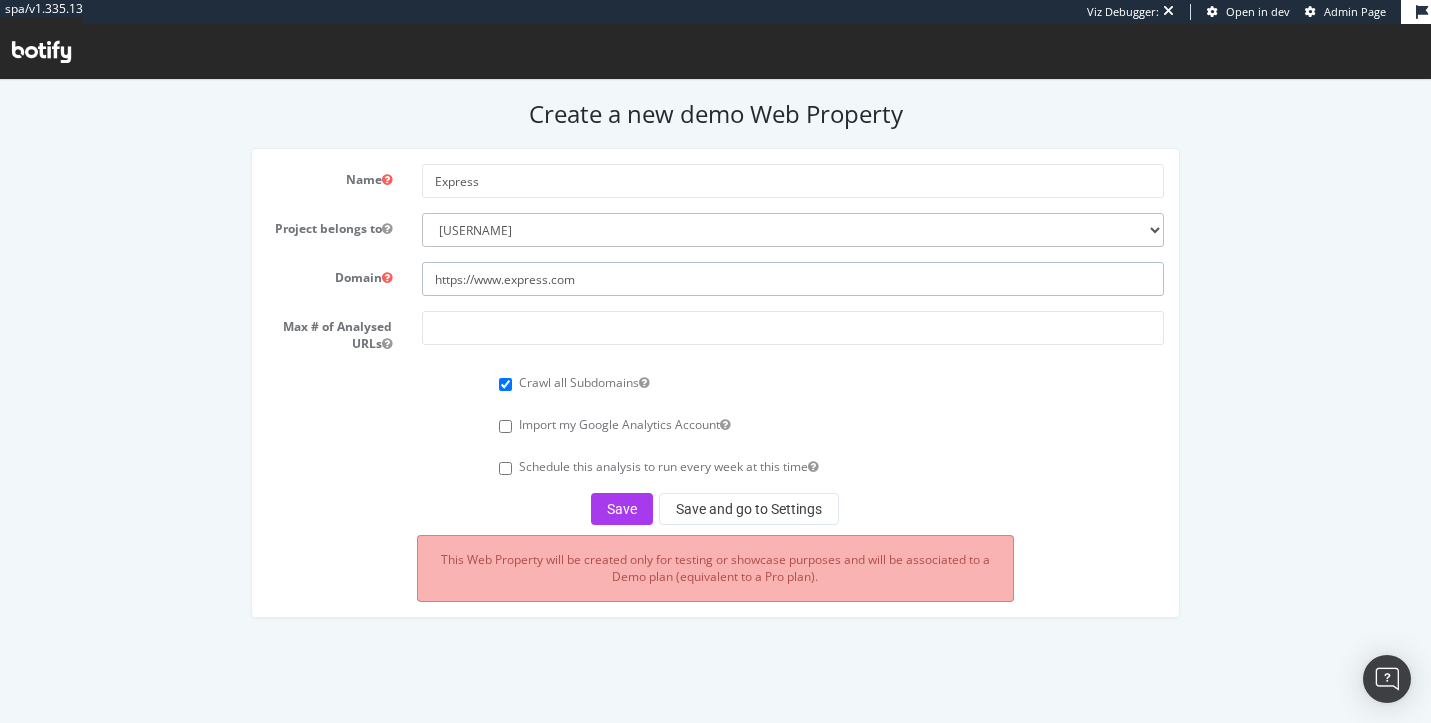 type on "https://www.express.com" 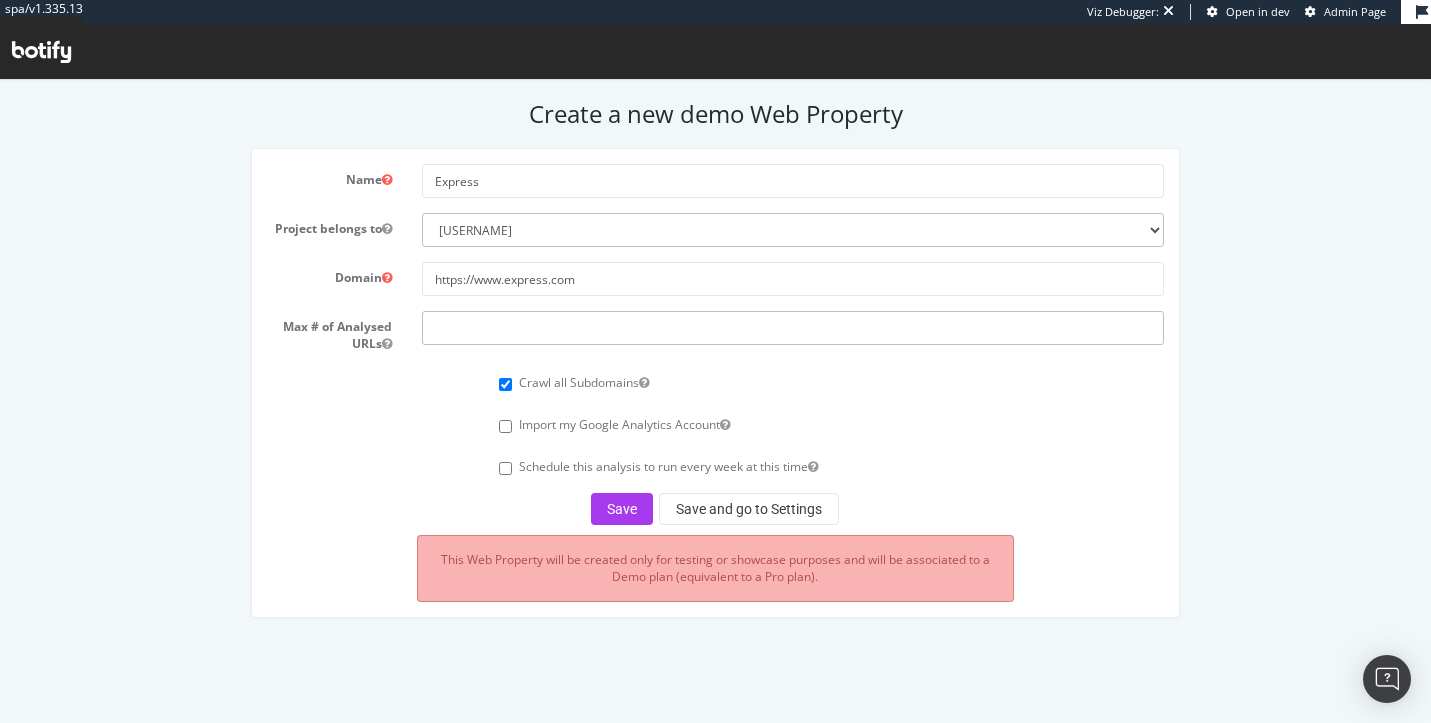 click at bounding box center (793, 328) 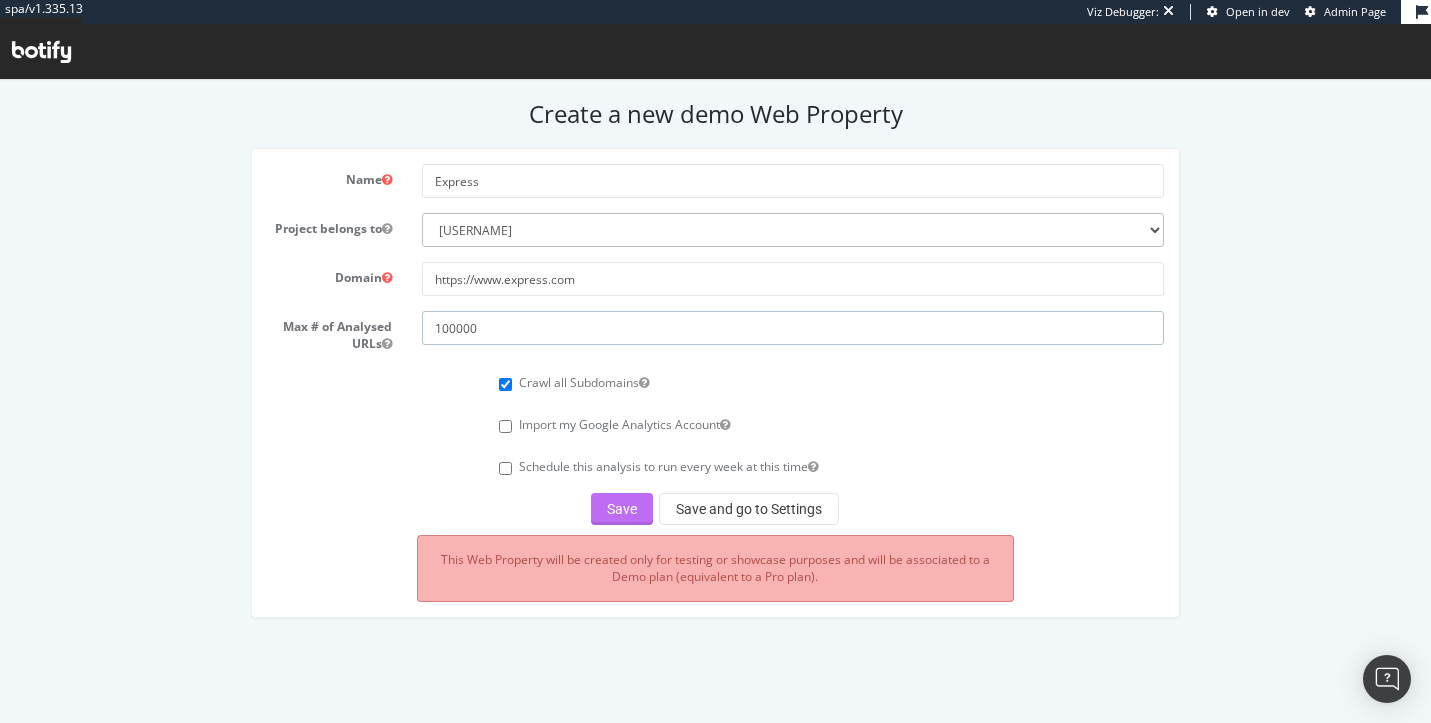 type on "100000" 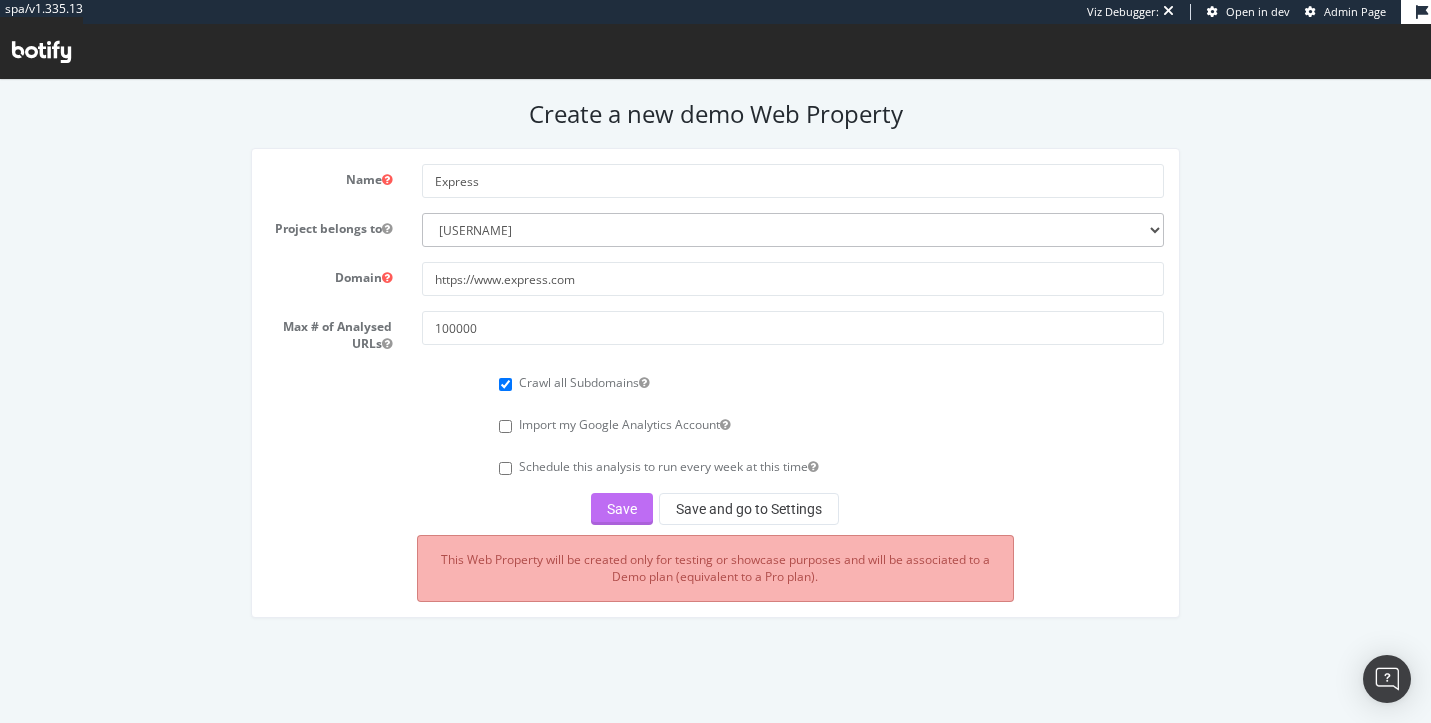 click on "Save" at bounding box center [622, 509] 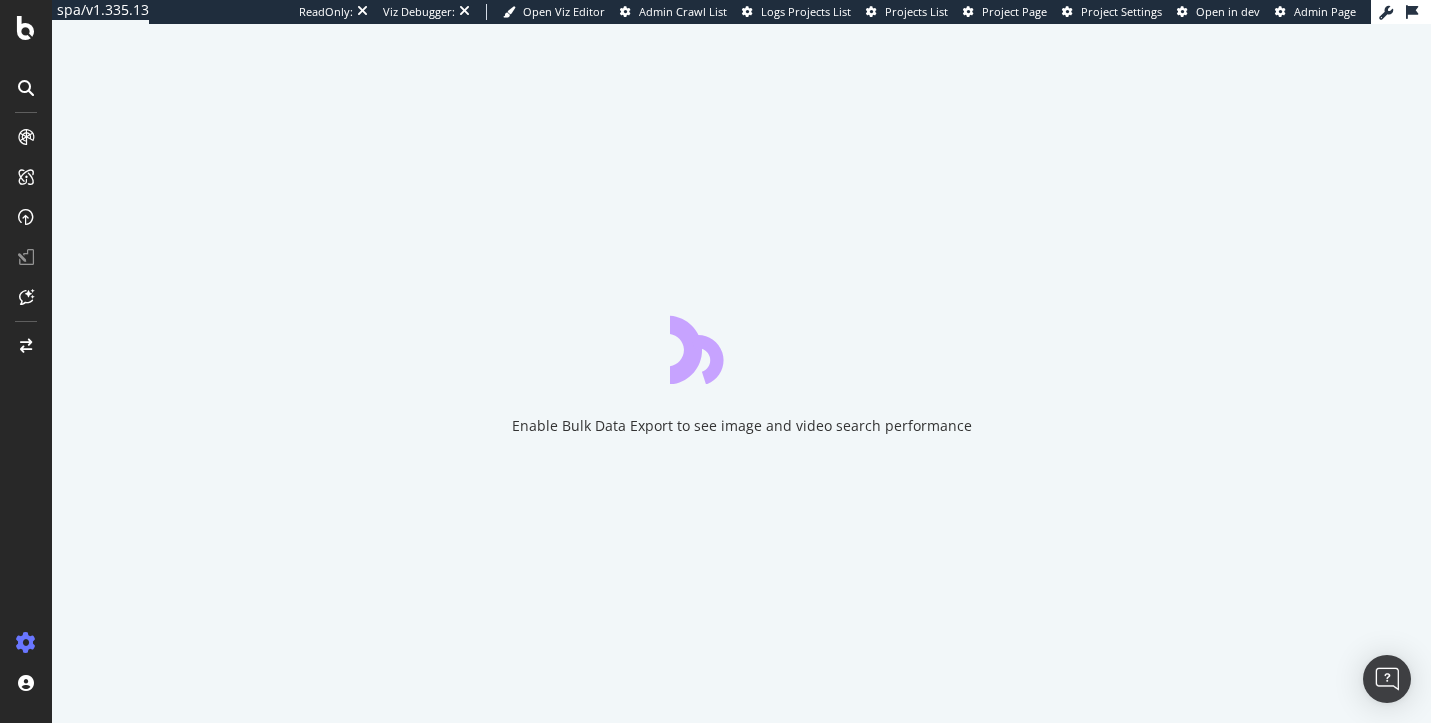 scroll, scrollTop: 0, scrollLeft: 0, axis: both 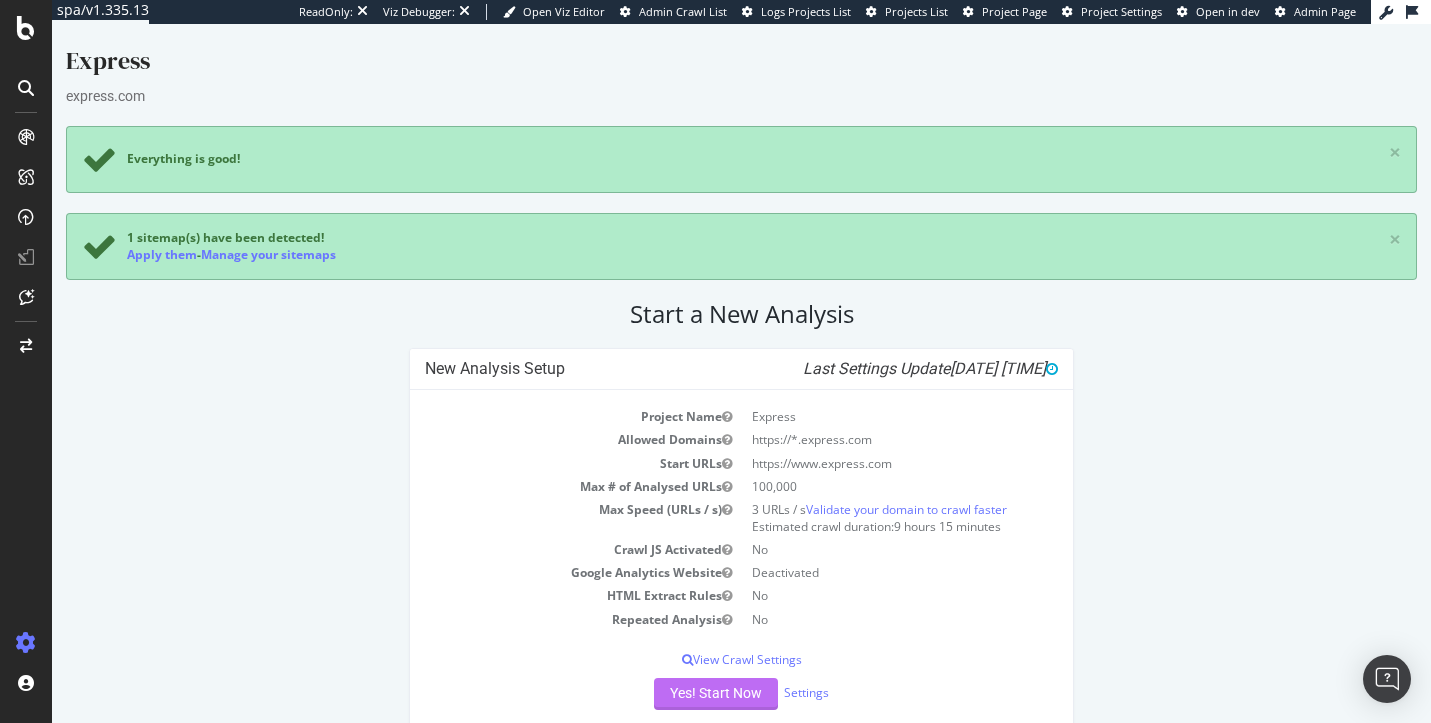 click on "Yes! Start Now" at bounding box center [716, 694] 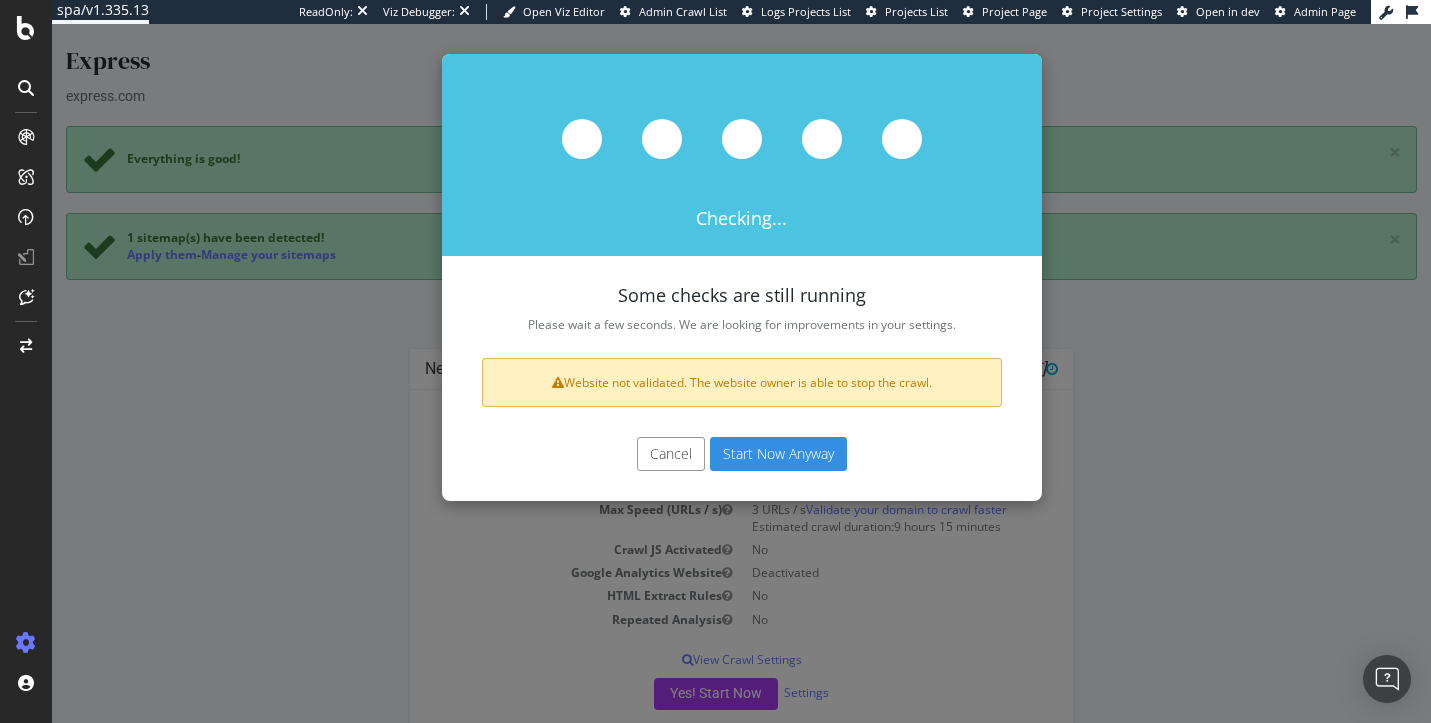 click on "Start Now Anyway" at bounding box center (778, 454) 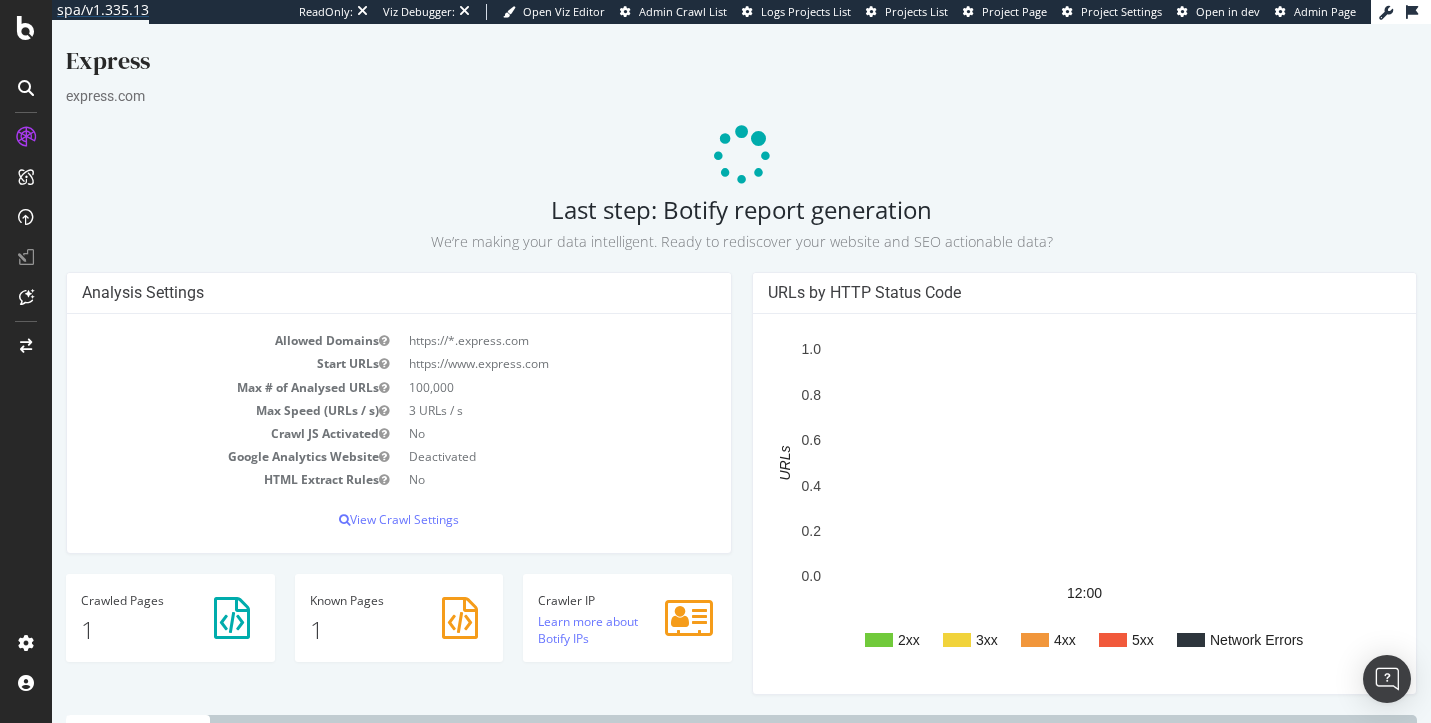 scroll, scrollTop: 0, scrollLeft: 0, axis: both 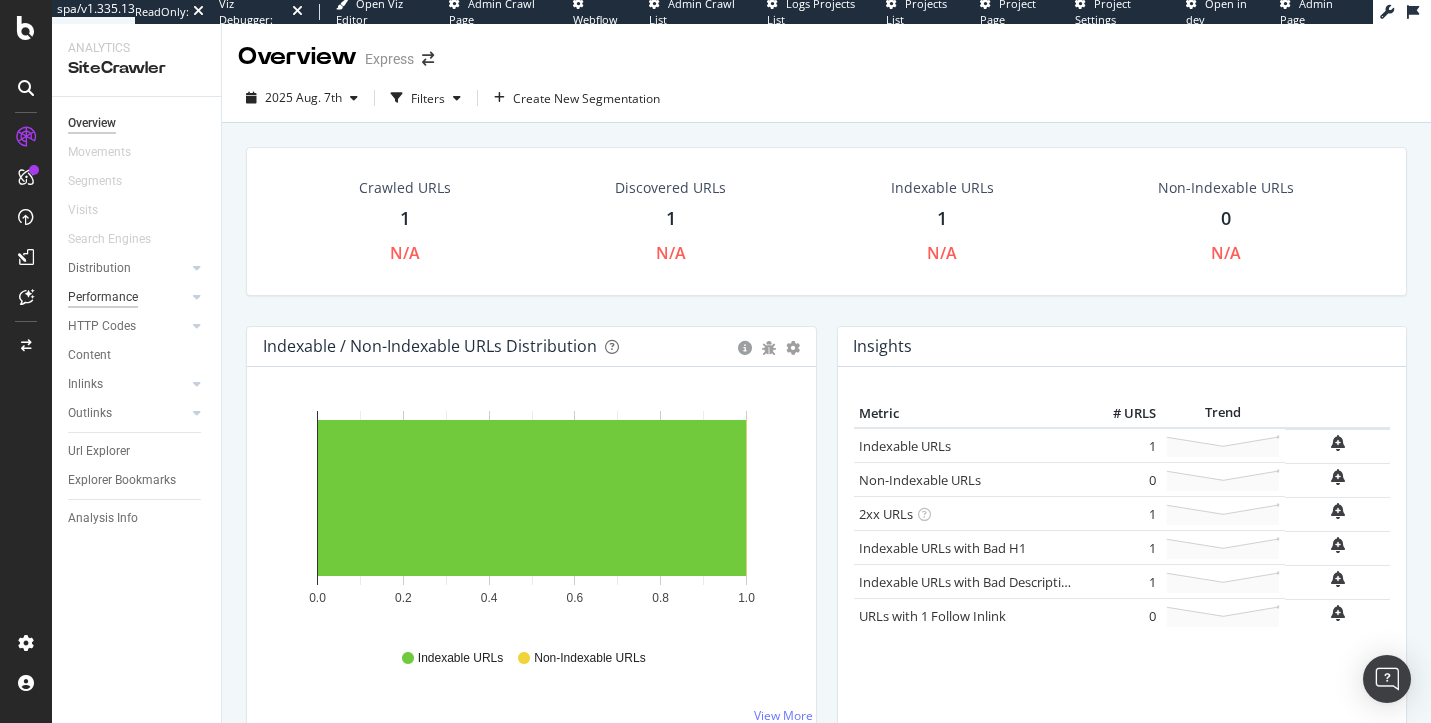 click on "Performance" at bounding box center [103, 297] 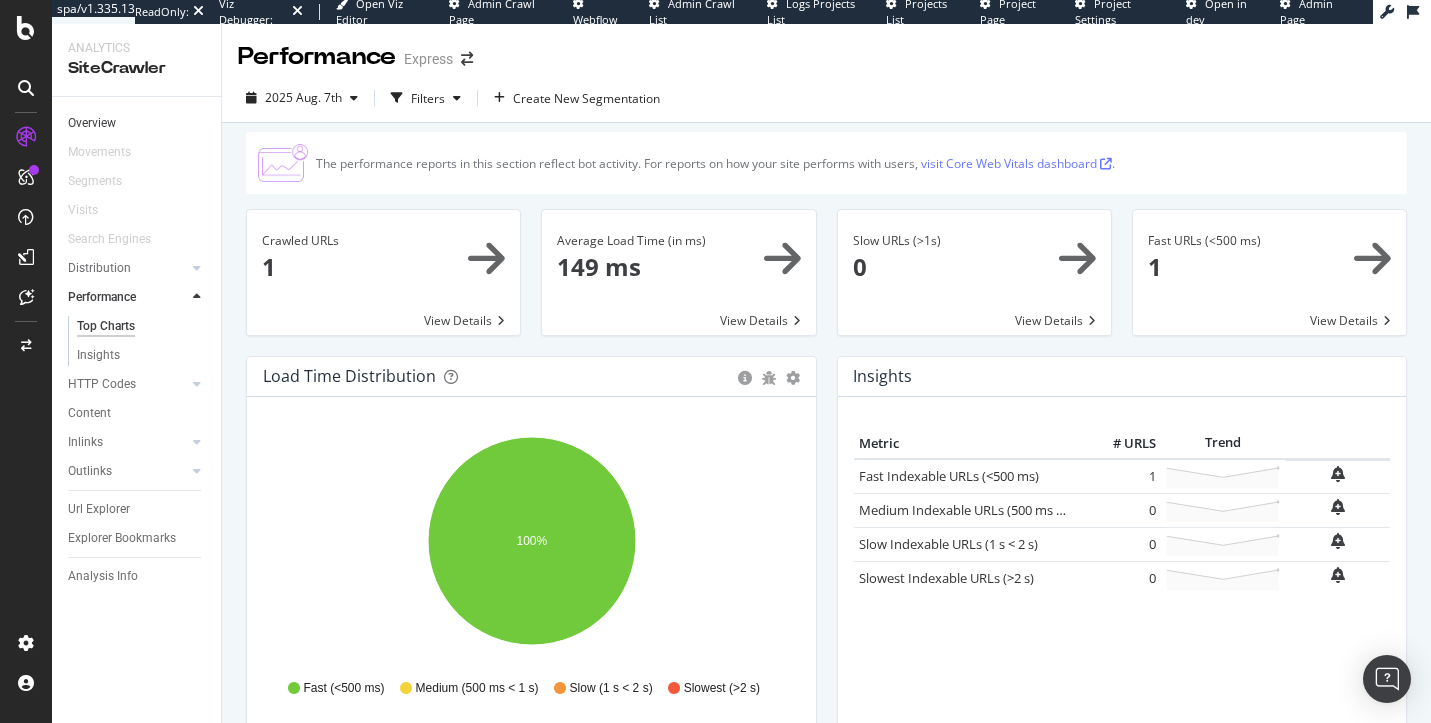 click on "Overview" at bounding box center [137, 123] 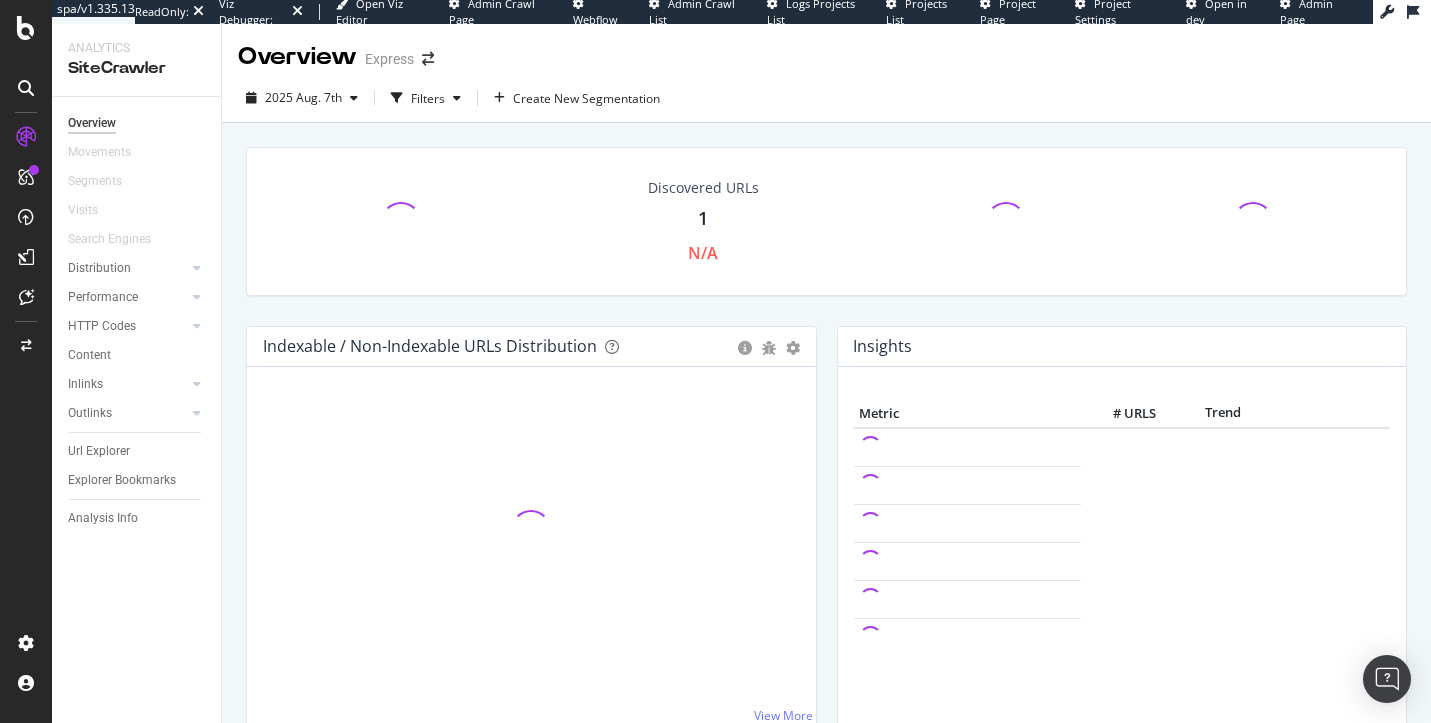 click on "Overview" at bounding box center [92, 123] 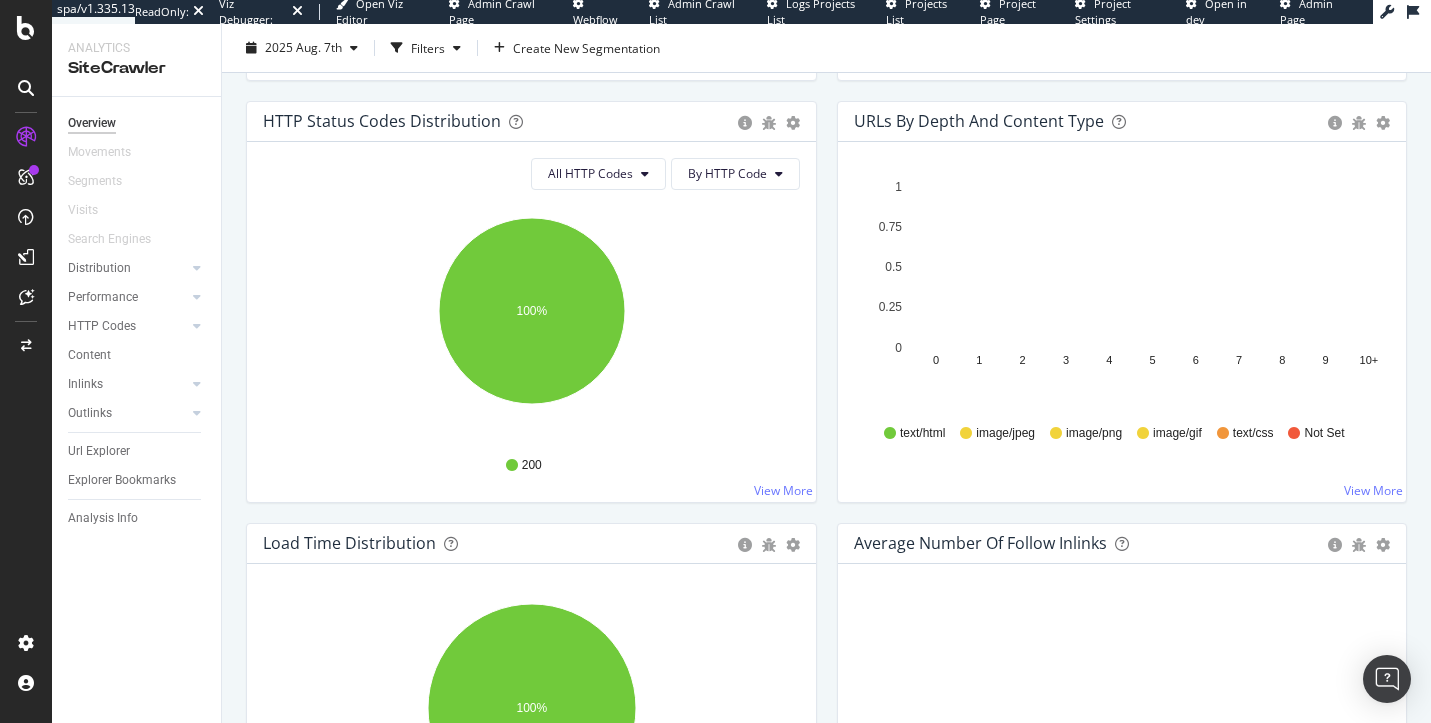 scroll, scrollTop: 1149, scrollLeft: 0, axis: vertical 